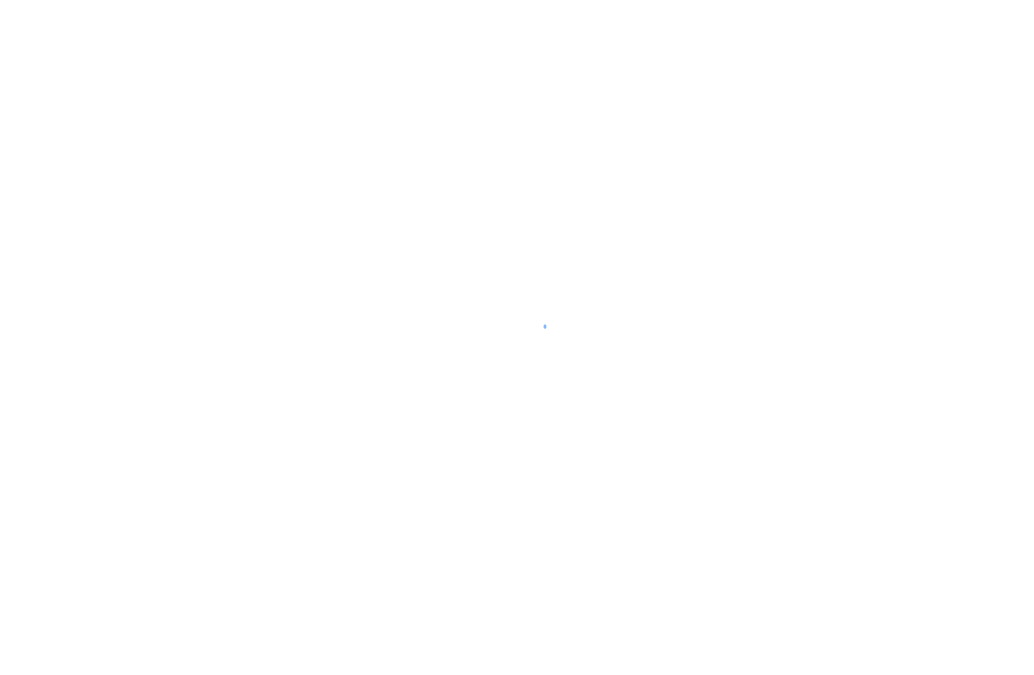 scroll, scrollTop: 0, scrollLeft: 0, axis: both 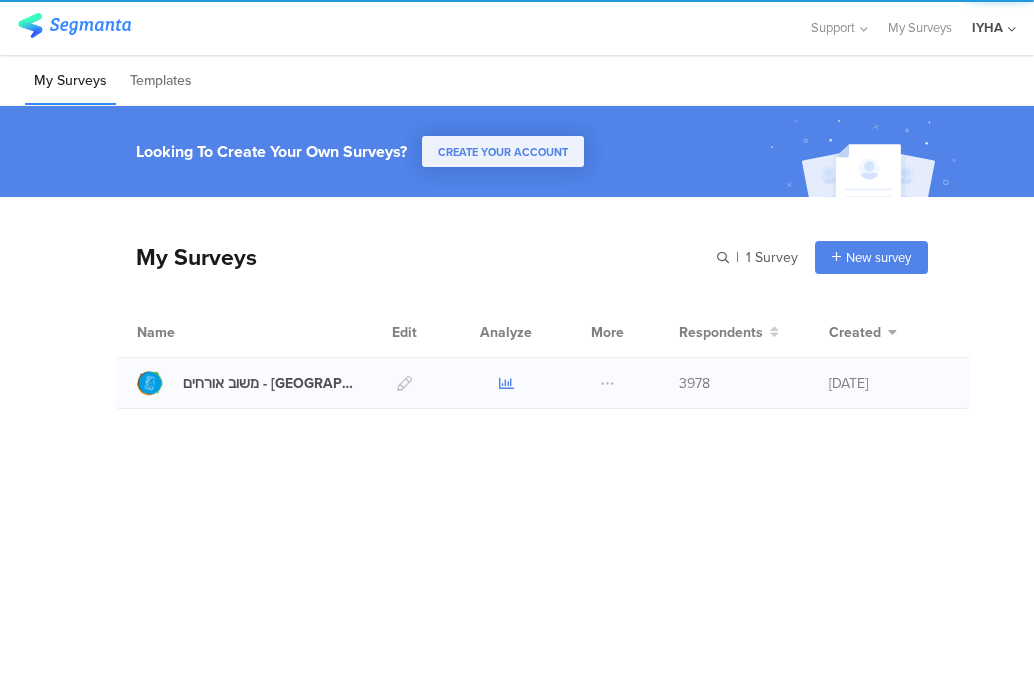 click at bounding box center [506, 383] 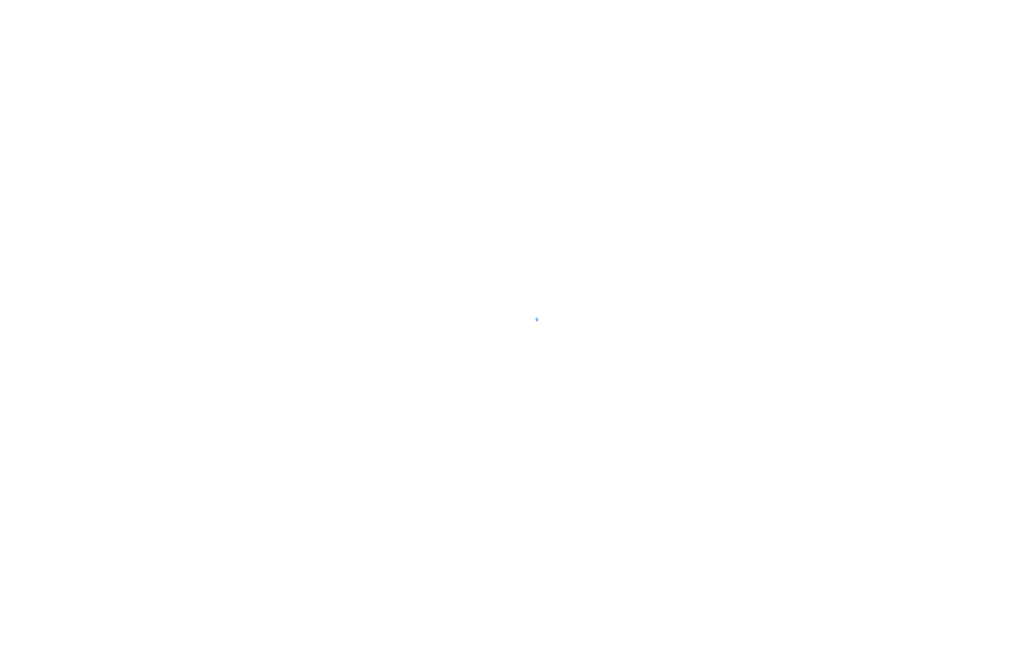 scroll, scrollTop: 0, scrollLeft: 0, axis: both 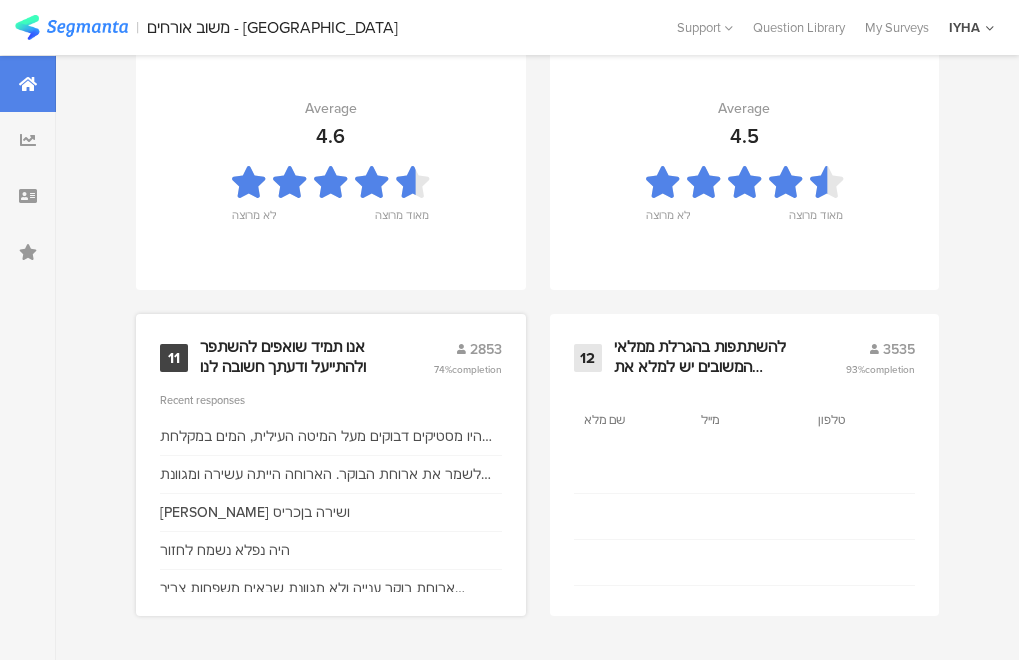 click on "11   אנו תמיד שואפים להשתפר ולהתייעל ודעתך חשובה לנו     2853   74%  completion
Recent responses
היו מסטיקים דבוקים מעל המיטה העילית, המים במקלחת לא התנקזו טטב
לשמר את ארוחת הבוקר. הארוחה הייתה עשירה ומגוונת  ובשפע
חיים ושירה בןכריס
היה נפלא נשמח לחזור
ארוחת בוקר ענייה ולא מגוונת
שבאים משפחות צריך להשקיע יותר
זה לא תלמידים
העלתם מחירים 660 שח לזוג מחיר דומה
למלון
תשקיעו בהתאם" at bounding box center (331, 465) 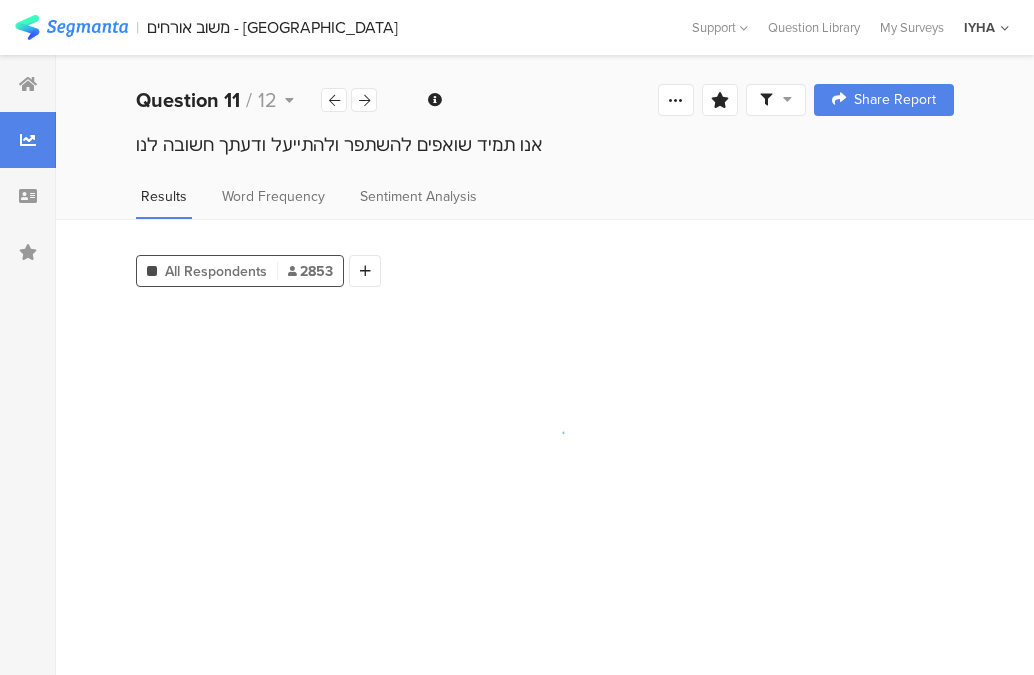 click at bounding box center [545, 432] 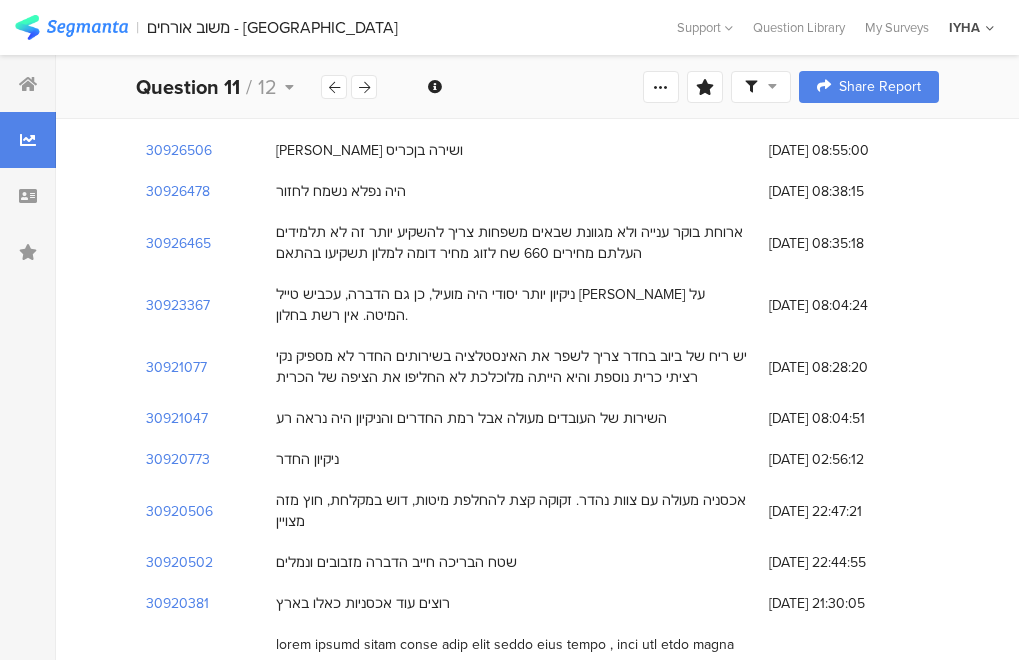 scroll, scrollTop: 400, scrollLeft: 0, axis: vertical 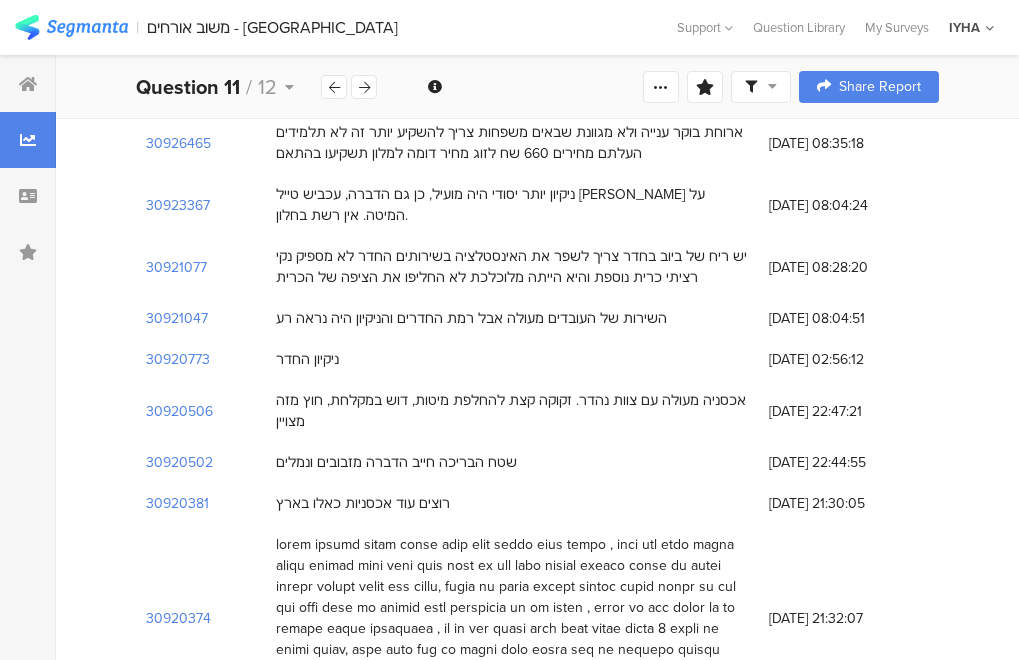 drag, startPoint x: 540, startPoint y: 380, endPoint x: 585, endPoint y: 356, distance: 51 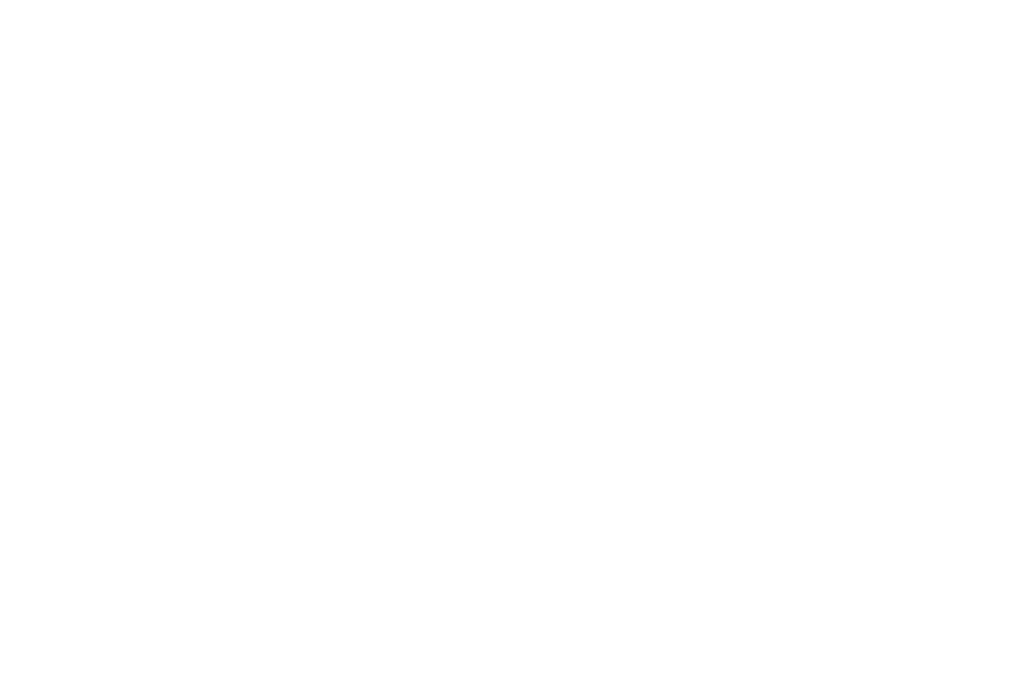scroll, scrollTop: 0, scrollLeft: 0, axis: both 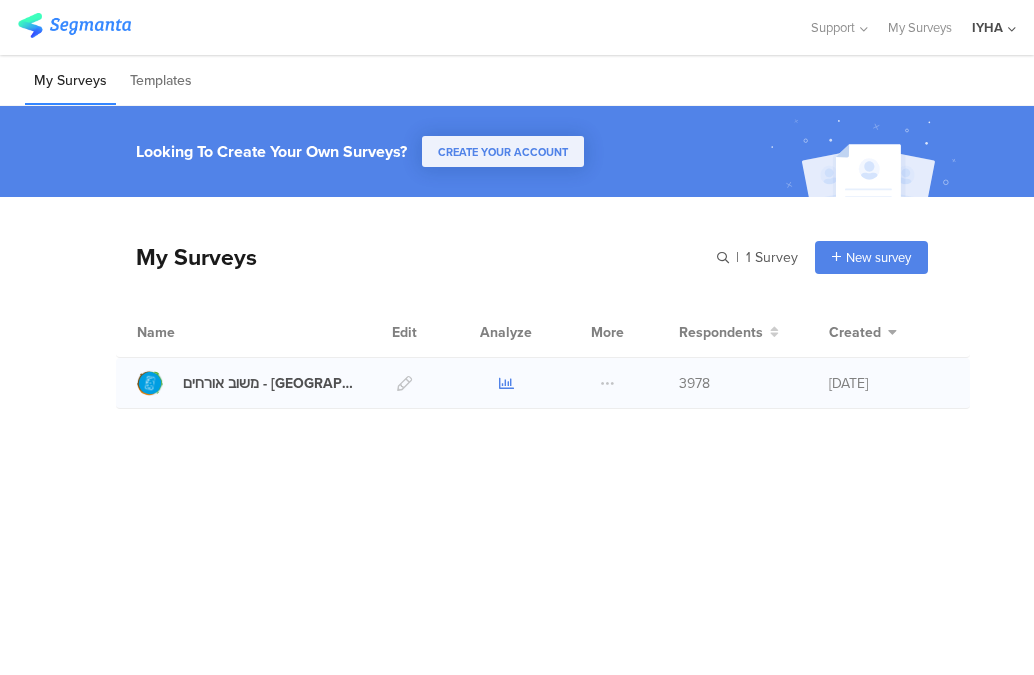 click at bounding box center (506, 383) 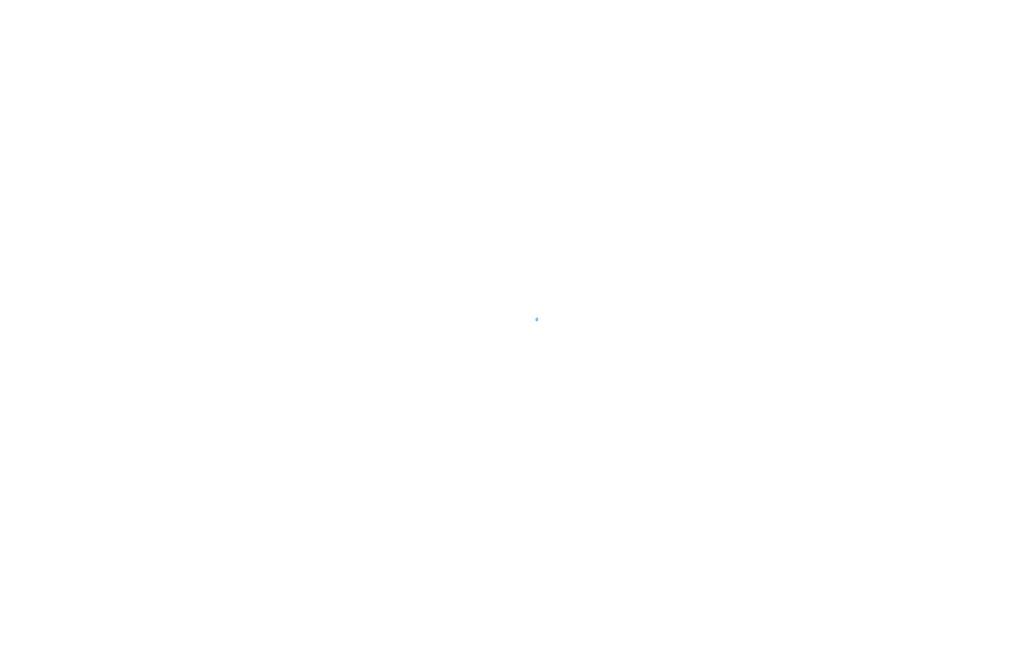 scroll, scrollTop: 0, scrollLeft: 0, axis: both 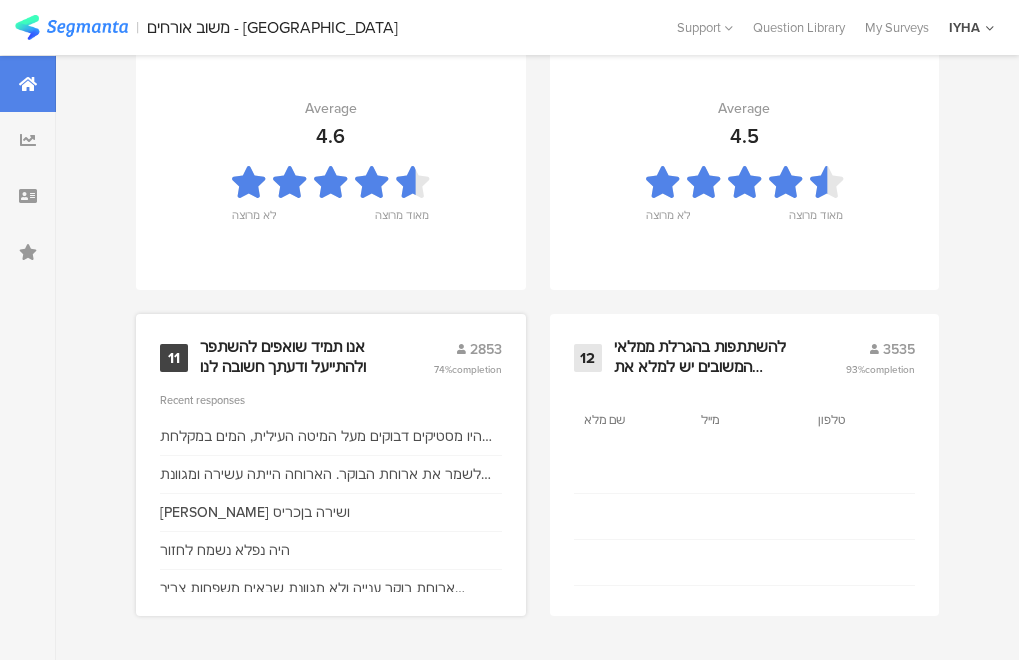 click on "אנו תמיד שואפים להשתפר ולהתייעל ודעתך חשובה לנו" at bounding box center (292, 357) 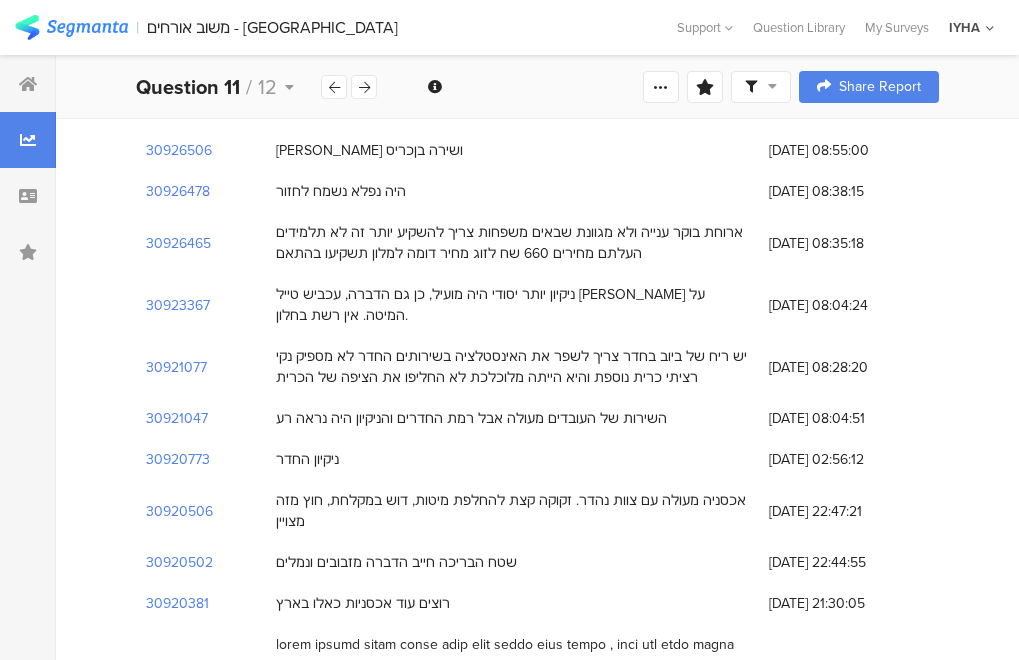 scroll, scrollTop: 100, scrollLeft: 0, axis: vertical 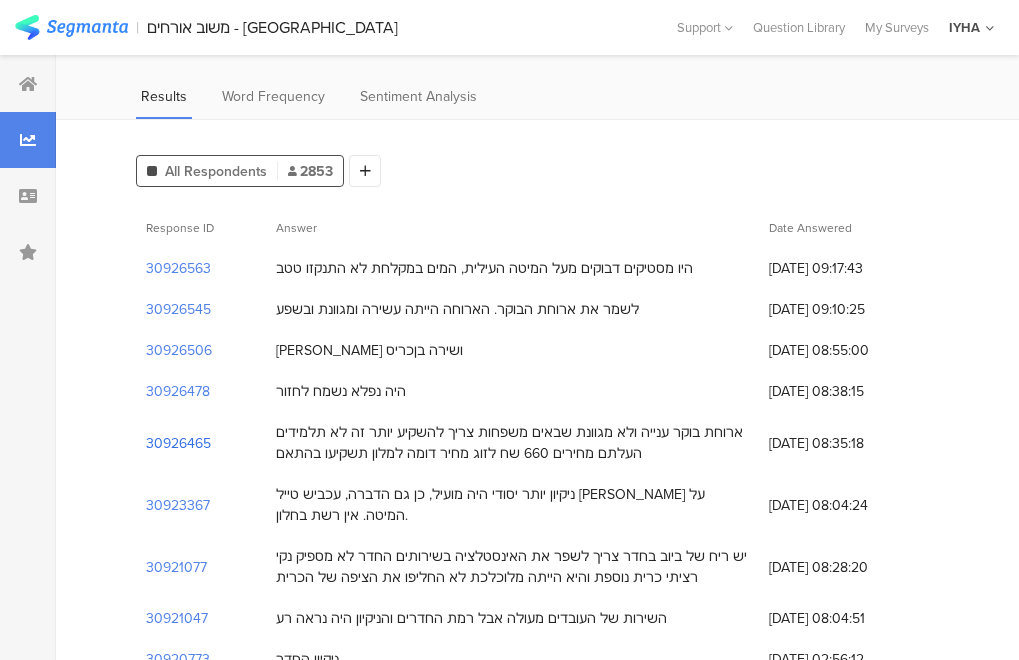 click on "30926465" at bounding box center [178, 443] 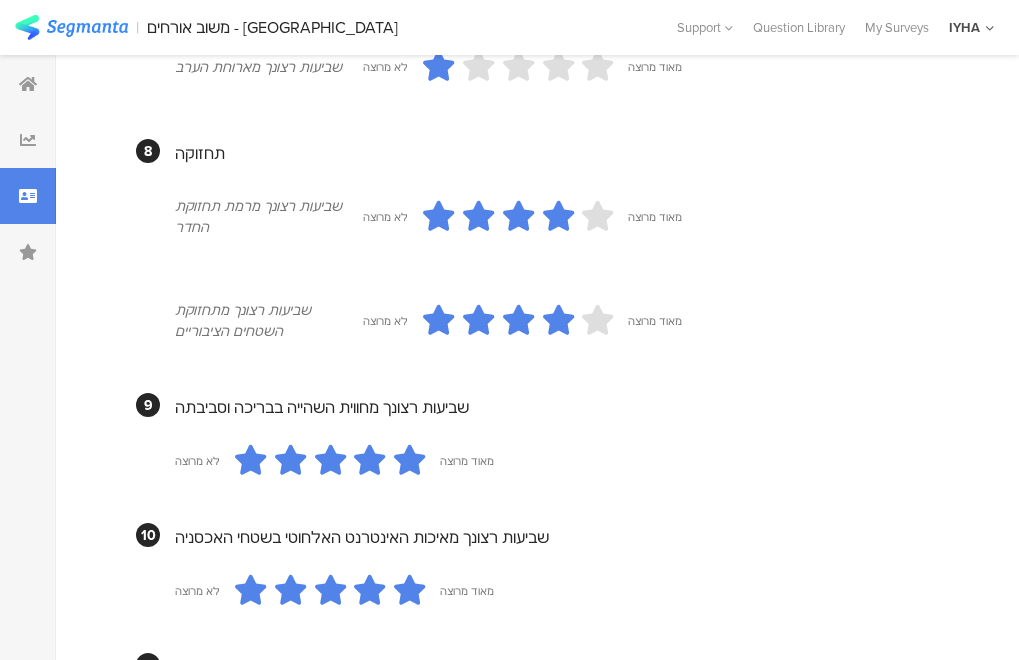 scroll, scrollTop: 1977, scrollLeft: 0, axis: vertical 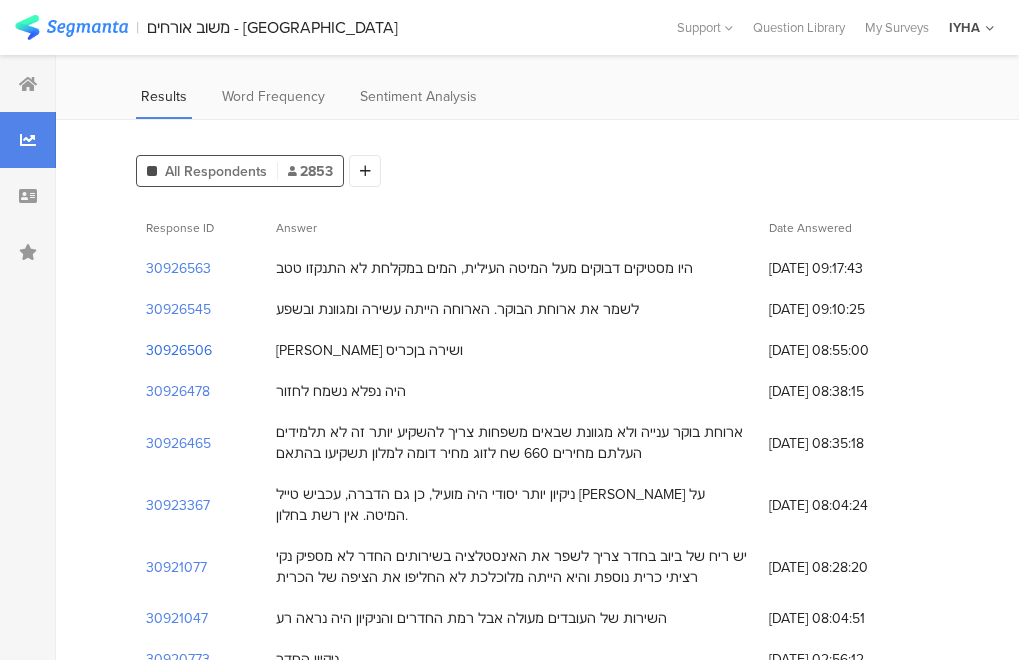click on "30926506" at bounding box center [179, 350] 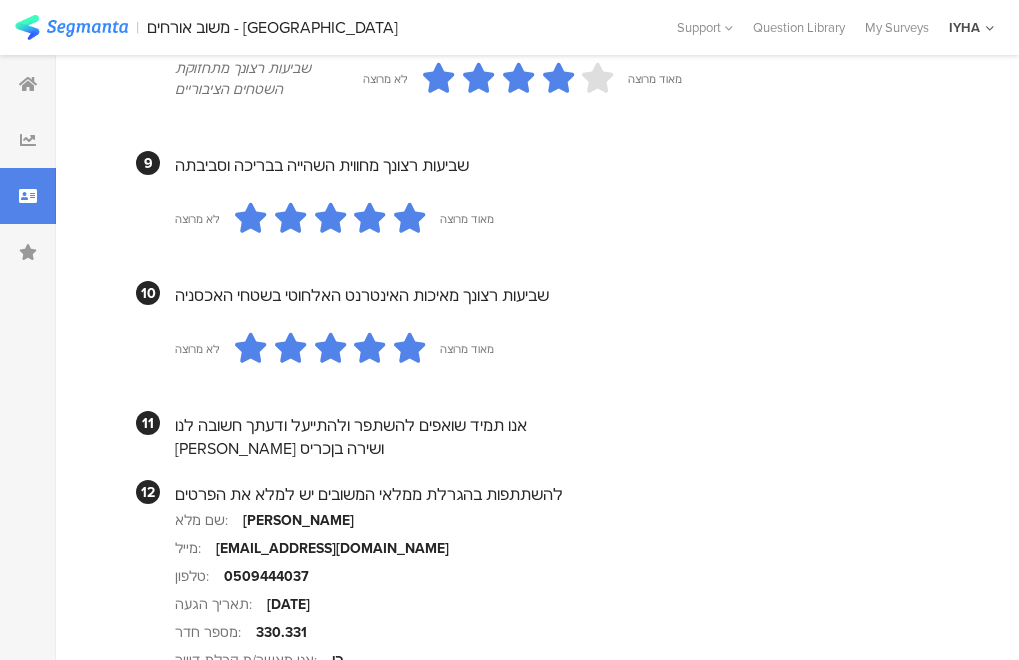 scroll, scrollTop: 1968, scrollLeft: 0, axis: vertical 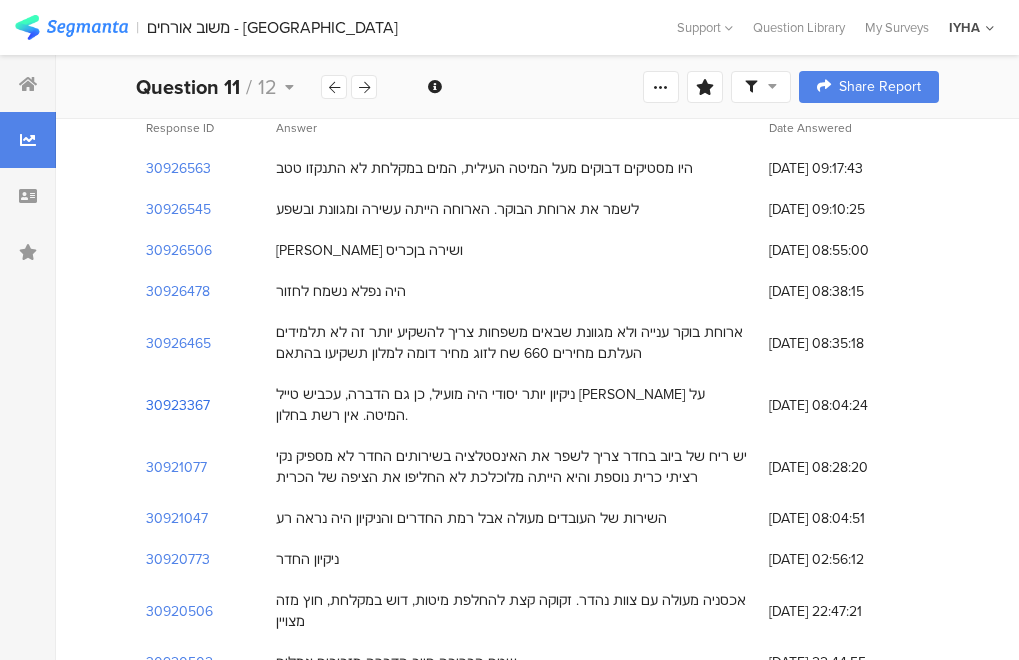 click on "30923367" at bounding box center (178, 405) 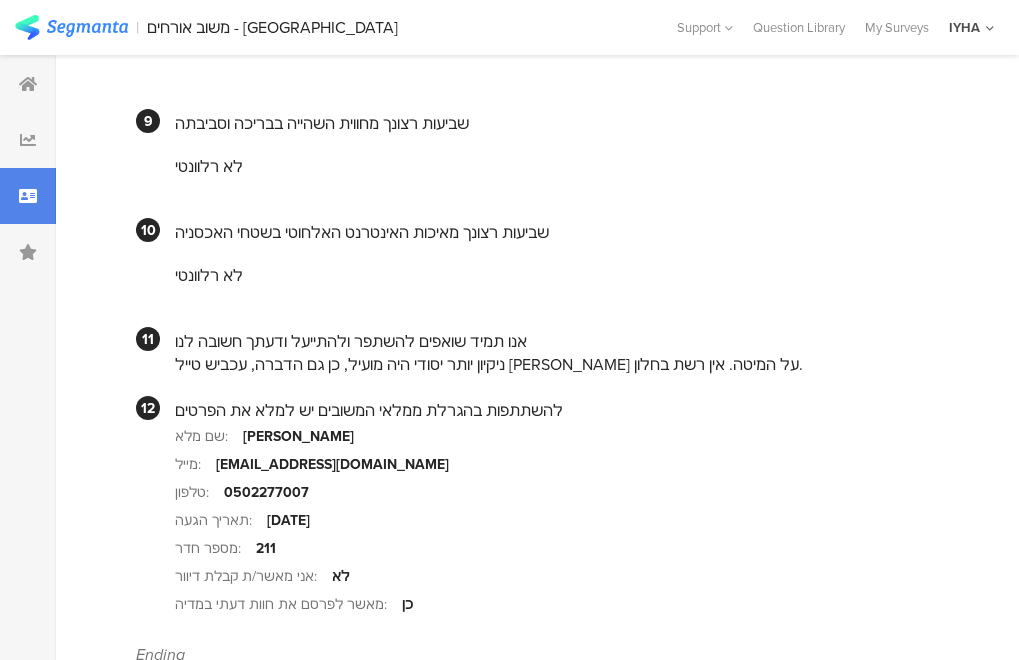 scroll, scrollTop: 1884, scrollLeft: 0, axis: vertical 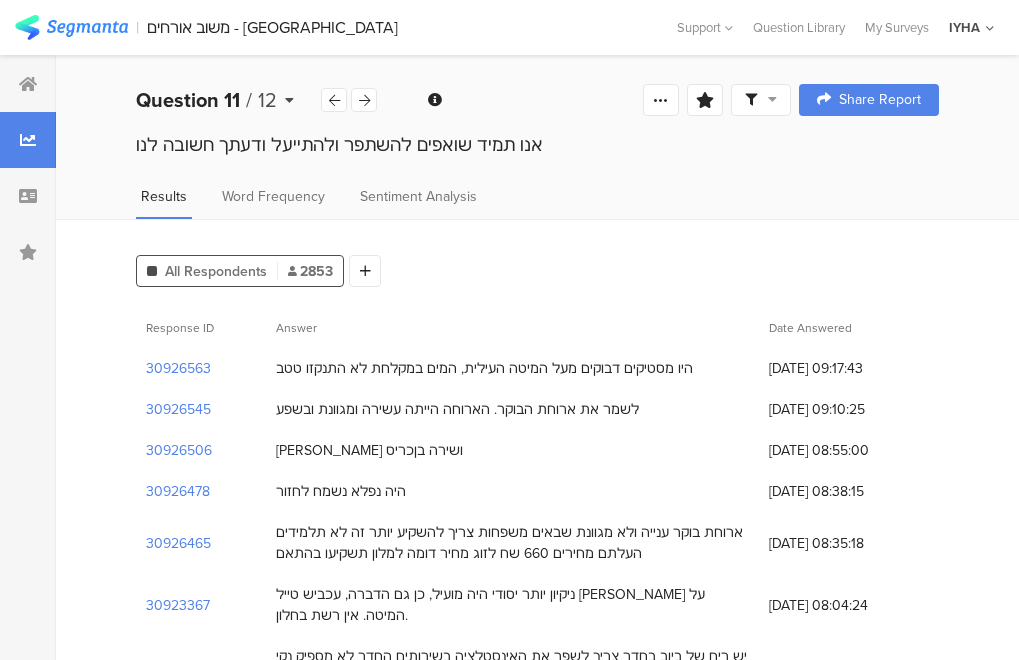 click on "Question 11   /   12" at bounding box center [228, 100] 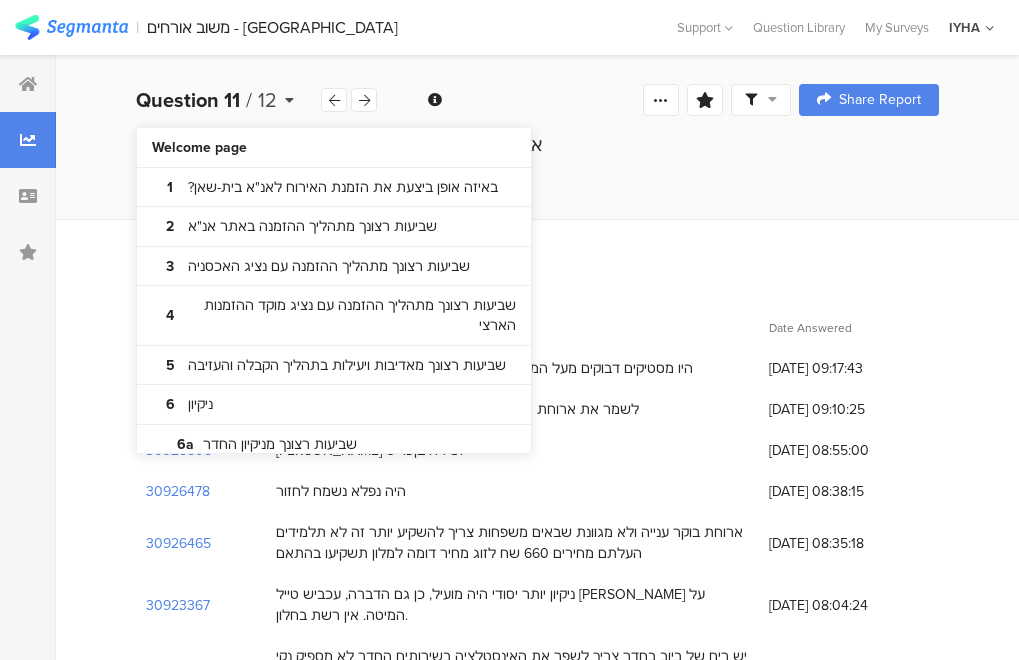 click on "Question 11   /   12" at bounding box center (228, 100) 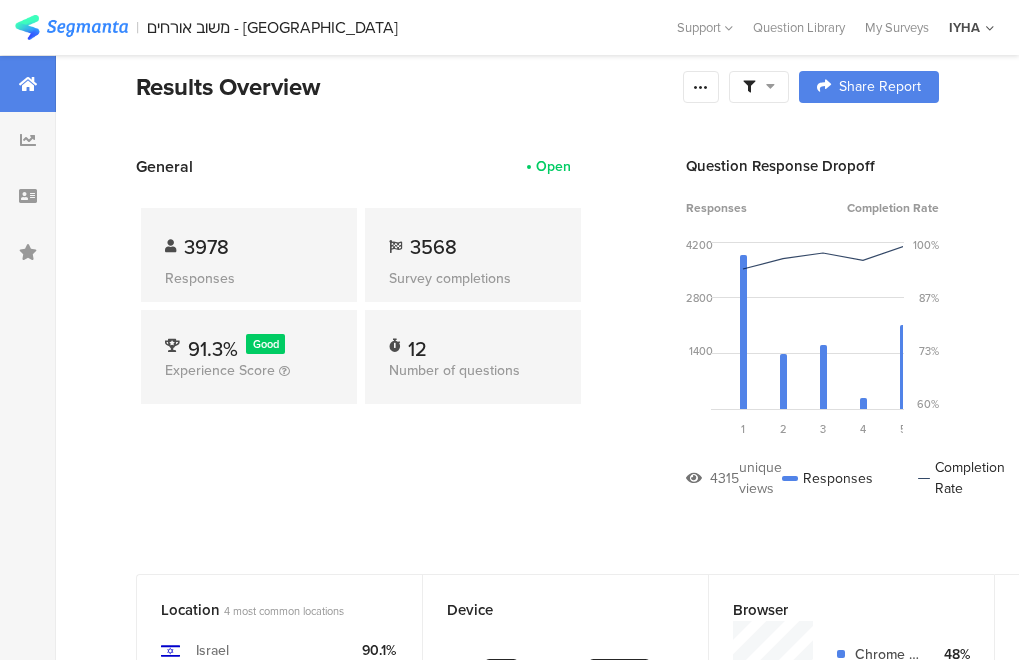 scroll, scrollTop: 0, scrollLeft: 0, axis: both 